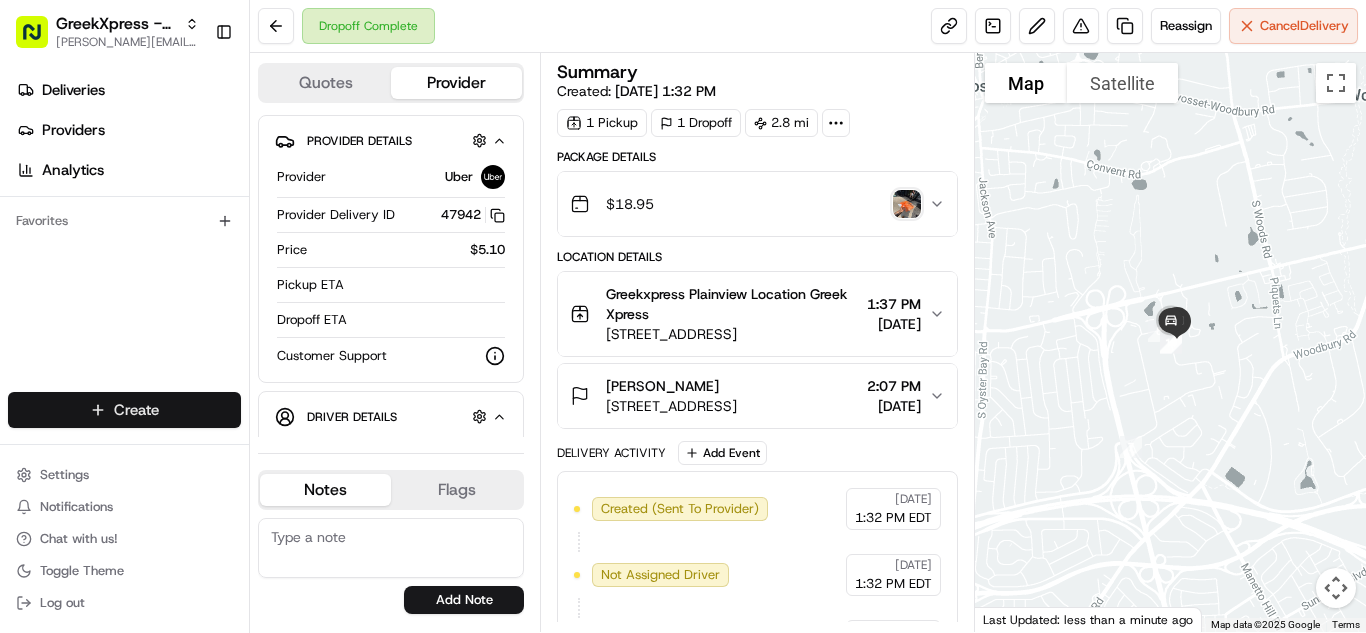 scroll, scrollTop: 0, scrollLeft: 0, axis: both 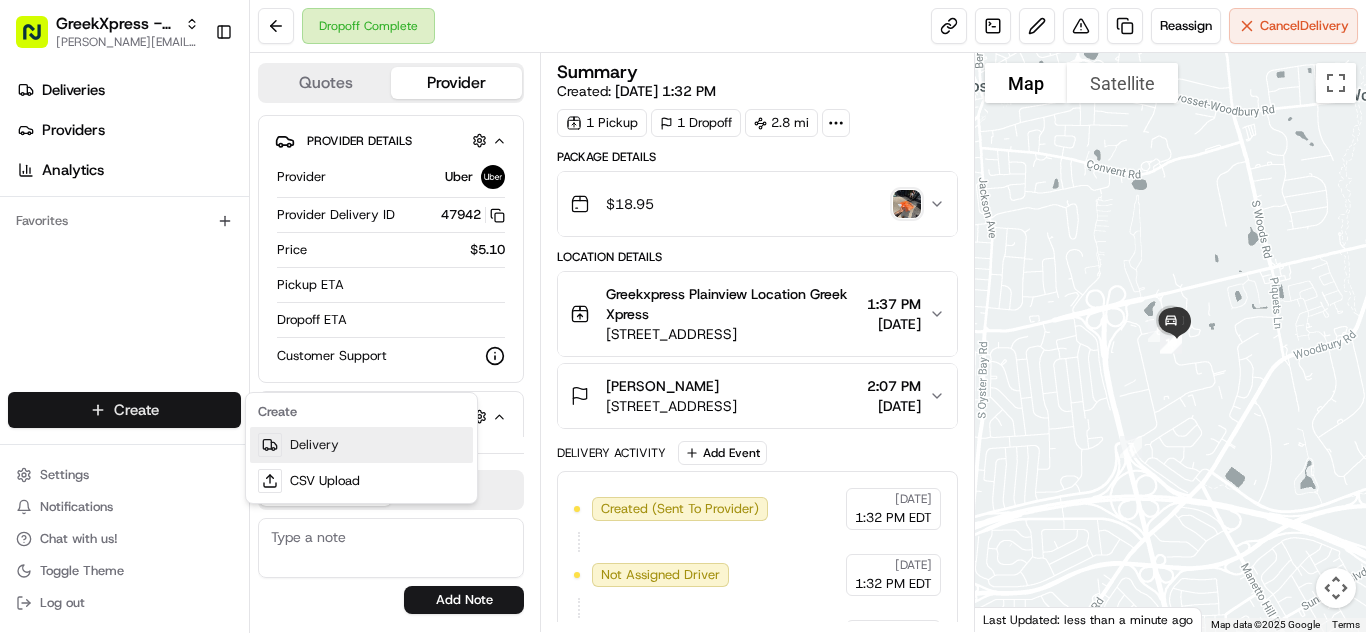 click on "Delivery" at bounding box center (361, 445) 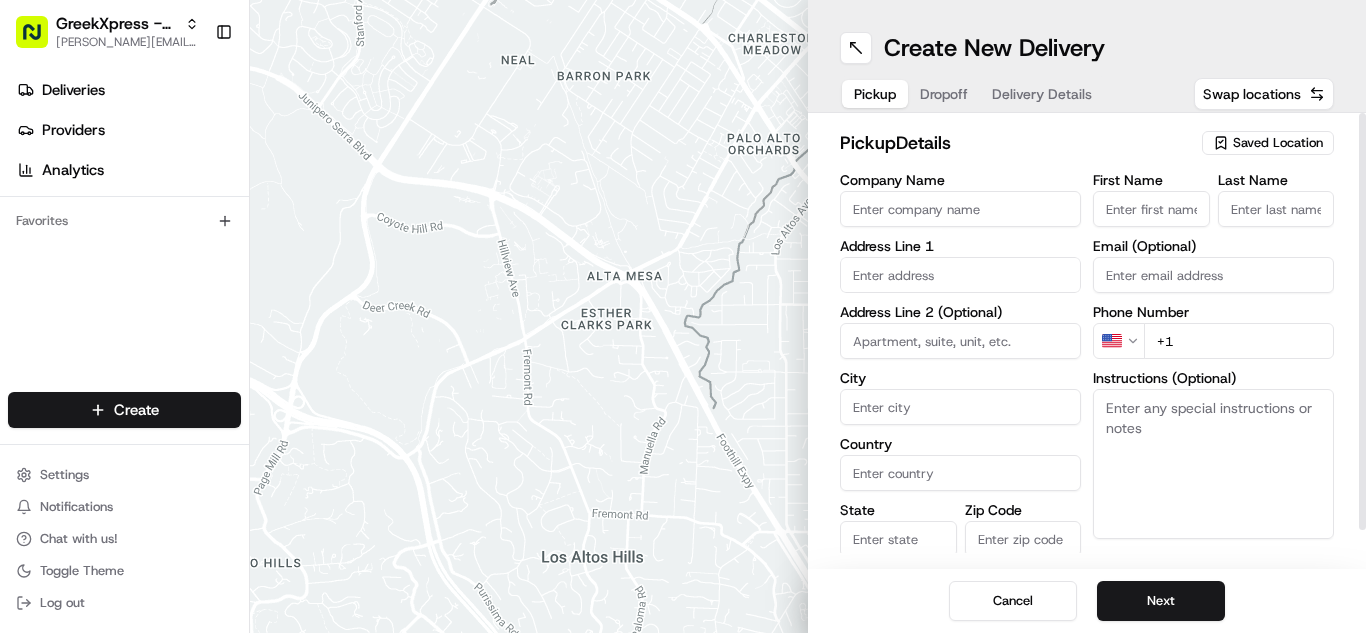 click on "Saved Location" at bounding box center [1278, 143] 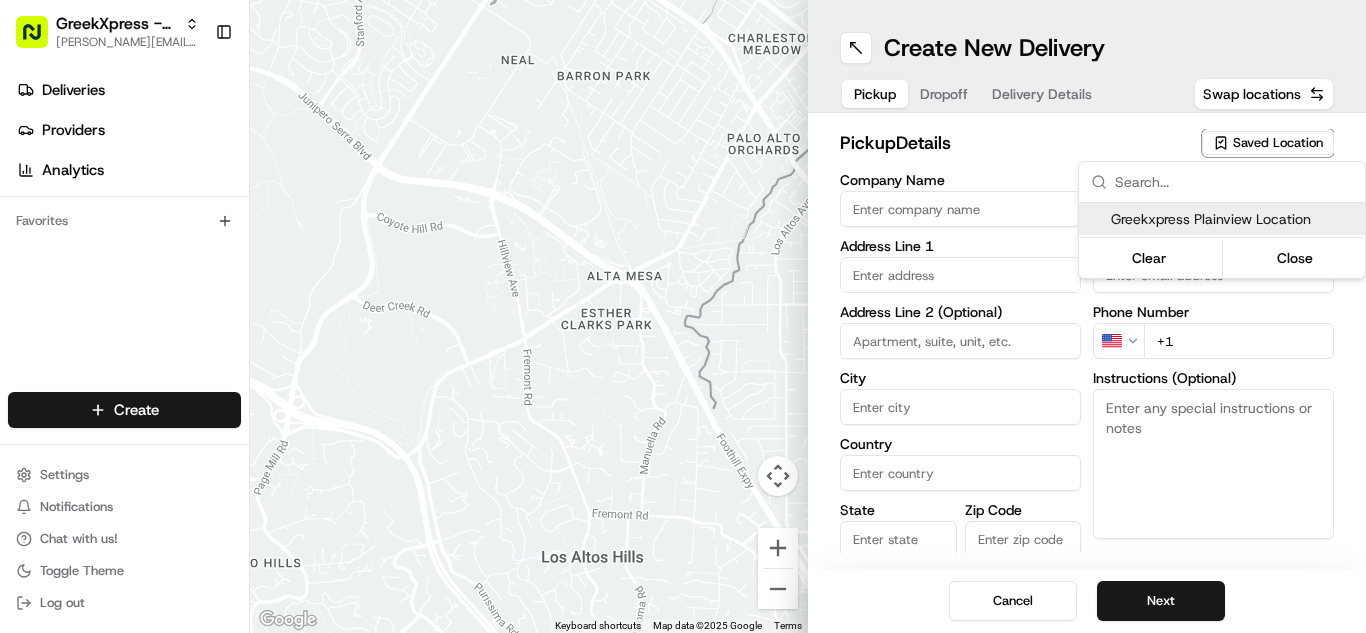 click on "Greekxpress Plainview Location" at bounding box center (1234, 219) 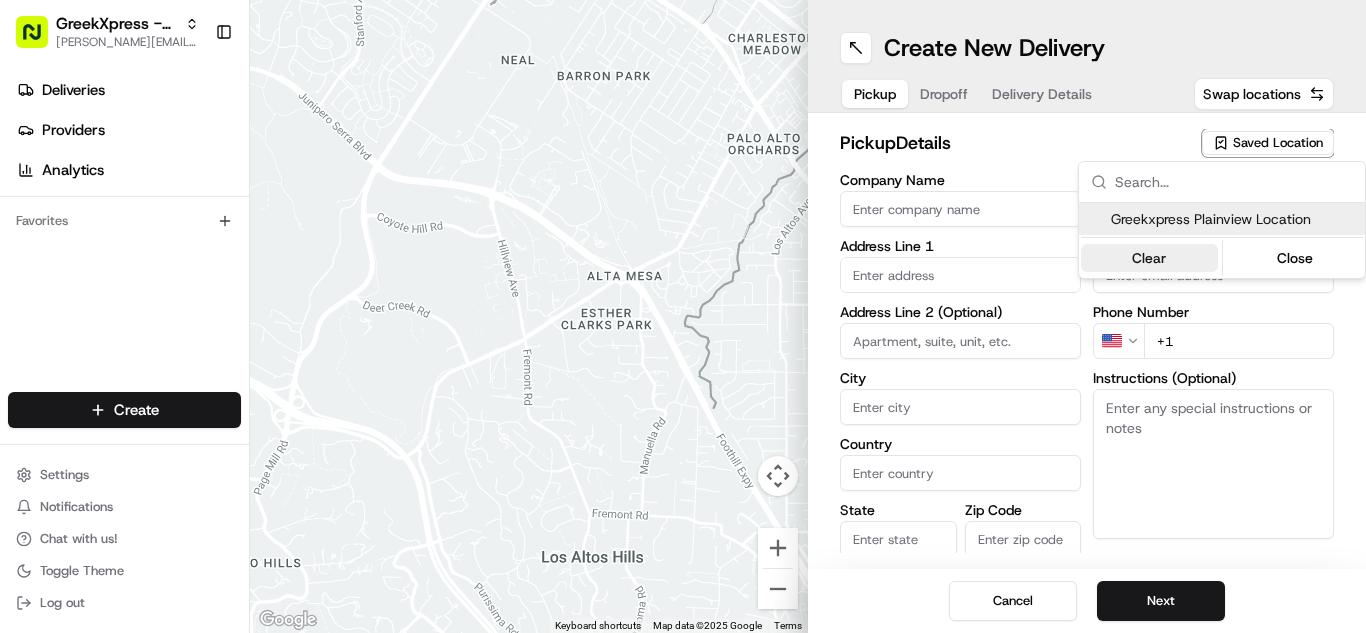 type on "Greekxpress Plainview Location" 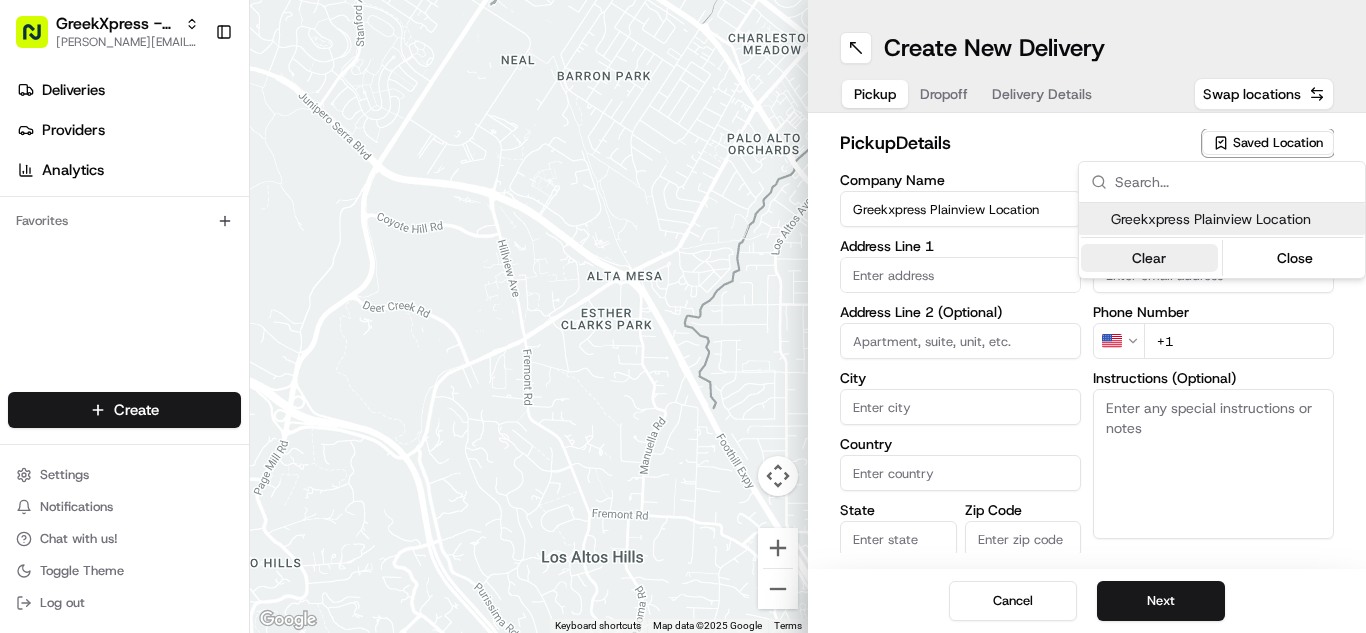 type on "Plainview" 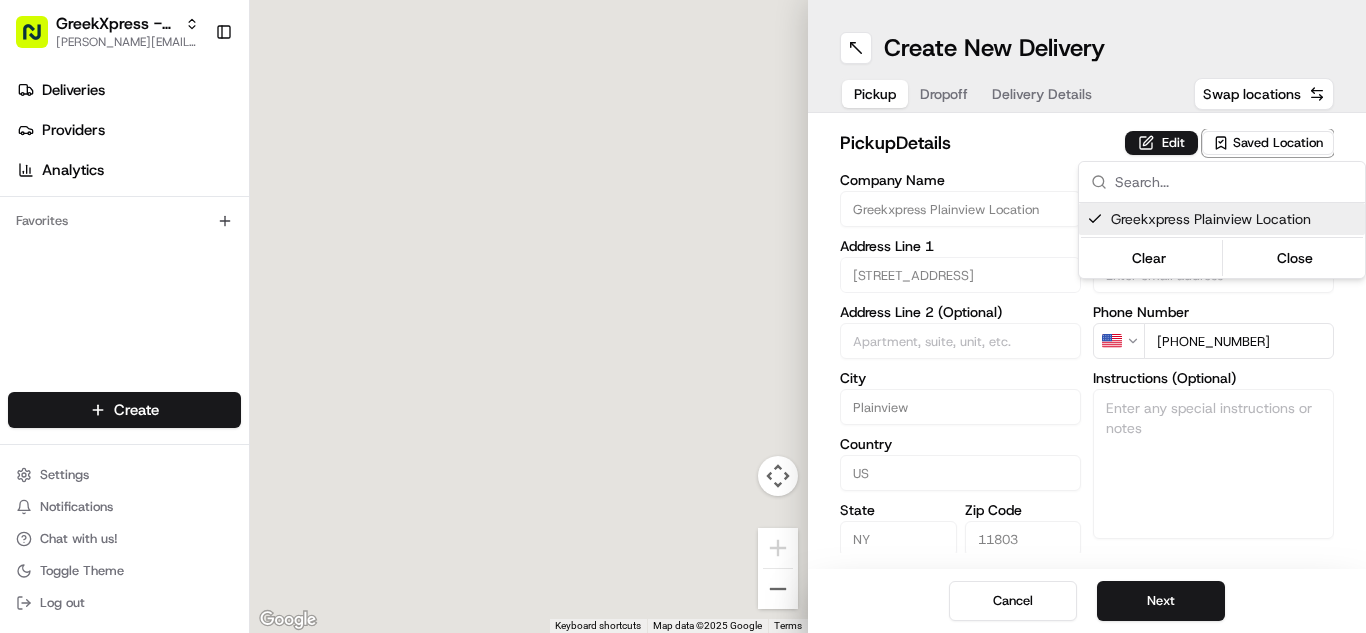 type on "[STREET_ADDRESS]" 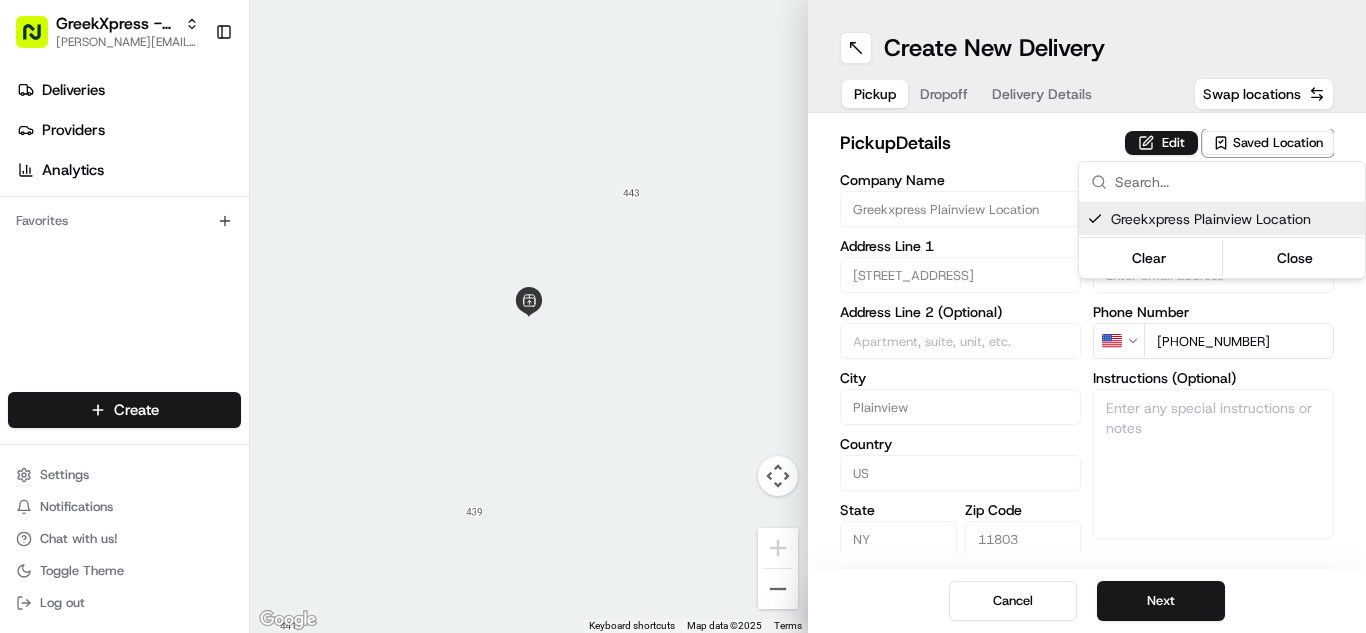 click on "GreekXpress - Plainview [EMAIL_ADDRESS][DOMAIN_NAME] Toggle Sidebar Deliveries Providers Analytics Favorites Main Menu Members & Organization Organization Users Roles Preferences Customization Tracking Orchestration Automations Dispatch Strategy Locations Pickup Locations Dropoff Locations Billing Billing Refund Requests Integrations Notification Triggers Webhooks API Keys Request Logs Create Settings Notifications Chat with us! Toggle Theme Log out To navigate the map with touch gestures double-tap and hold your finger on the map, then drag the map. ← Move left → Move right ↑ Move up ↓ Move down + Zoom in - Zoom out Home Jump left by 75% End Jump right by 75% Page Up Jump up by 75% Page Down Jump down by 75% Keyboard shortcuts Map Data Map data ©2025 Map data ©2025 2 m  Click to toggle between metric and imperial units Terms Report a map error Create New Delivery Pickup Dropoff Delivery Details Swap locations pickup  Details  Edit Saved Location Company Name Greekxpress Plainview Location" at bounding box center (683, 316) 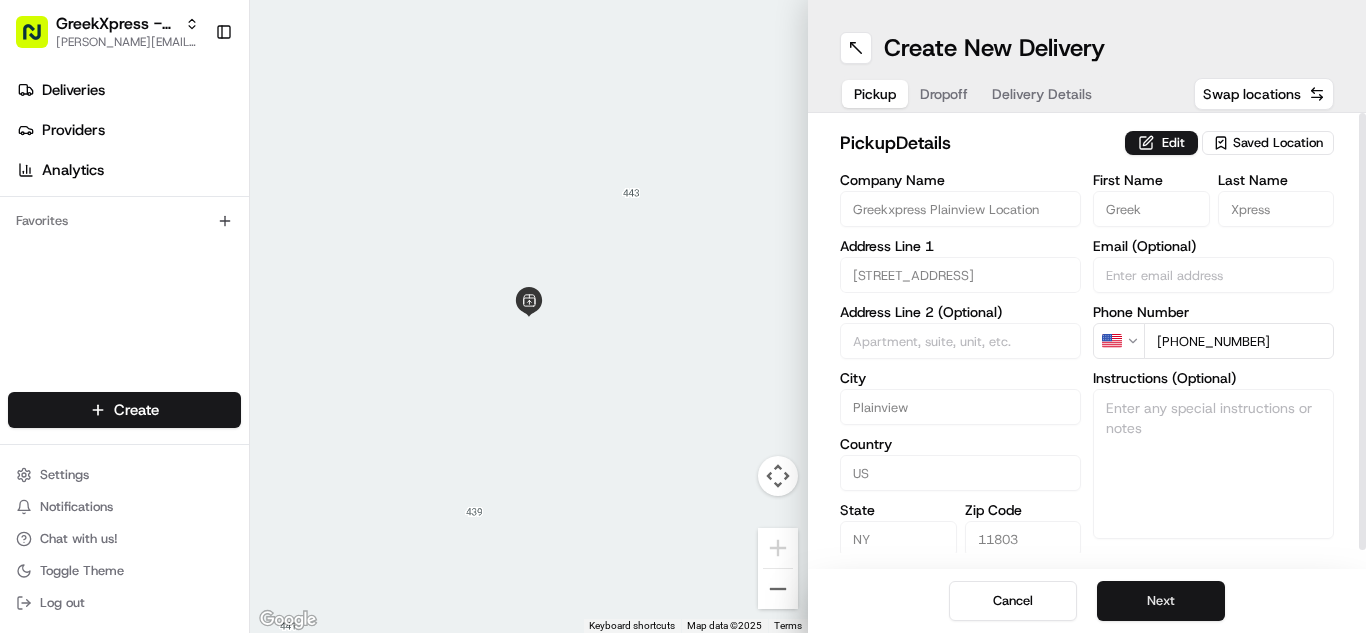 click on "Next" at bounding box center (1161, 601) 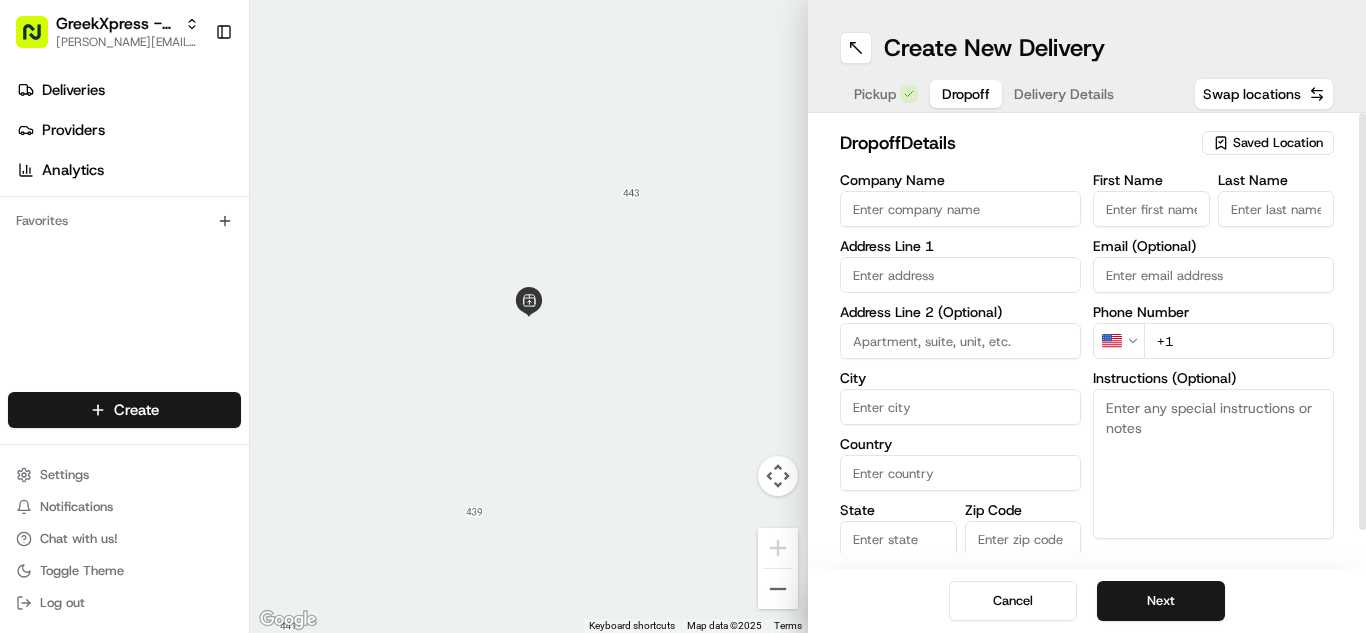click on "First Name" at bounding box center (1151, 209) 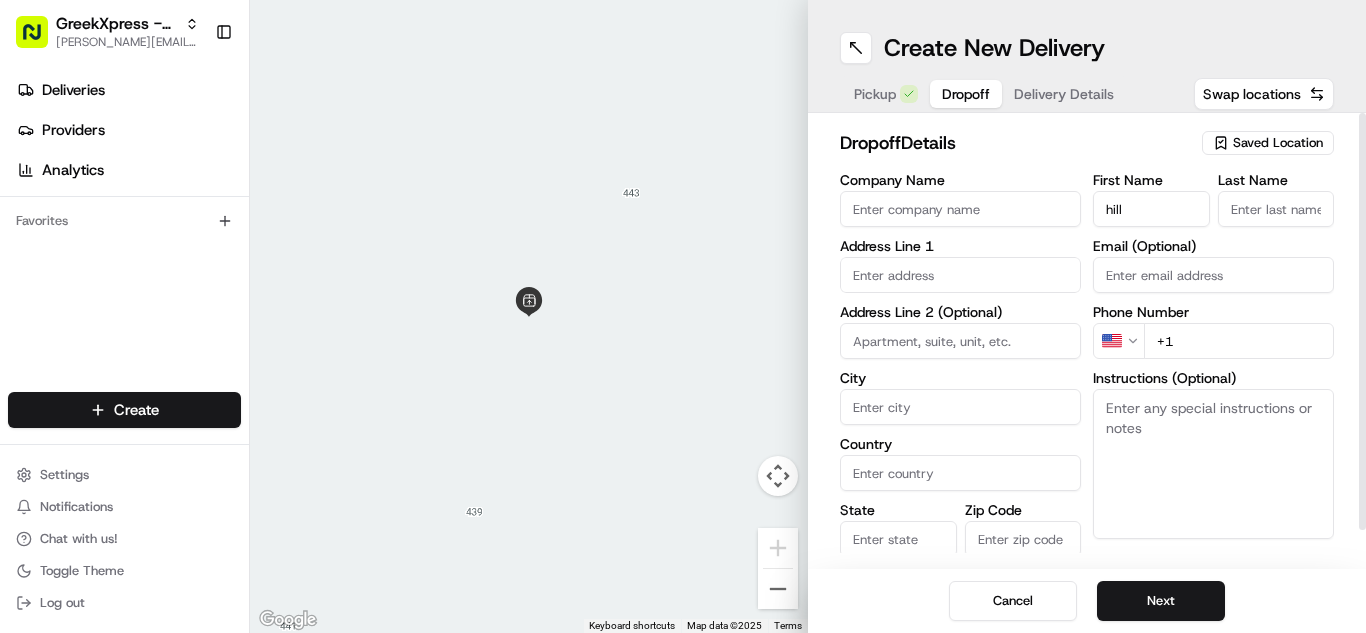 type on "hilla" 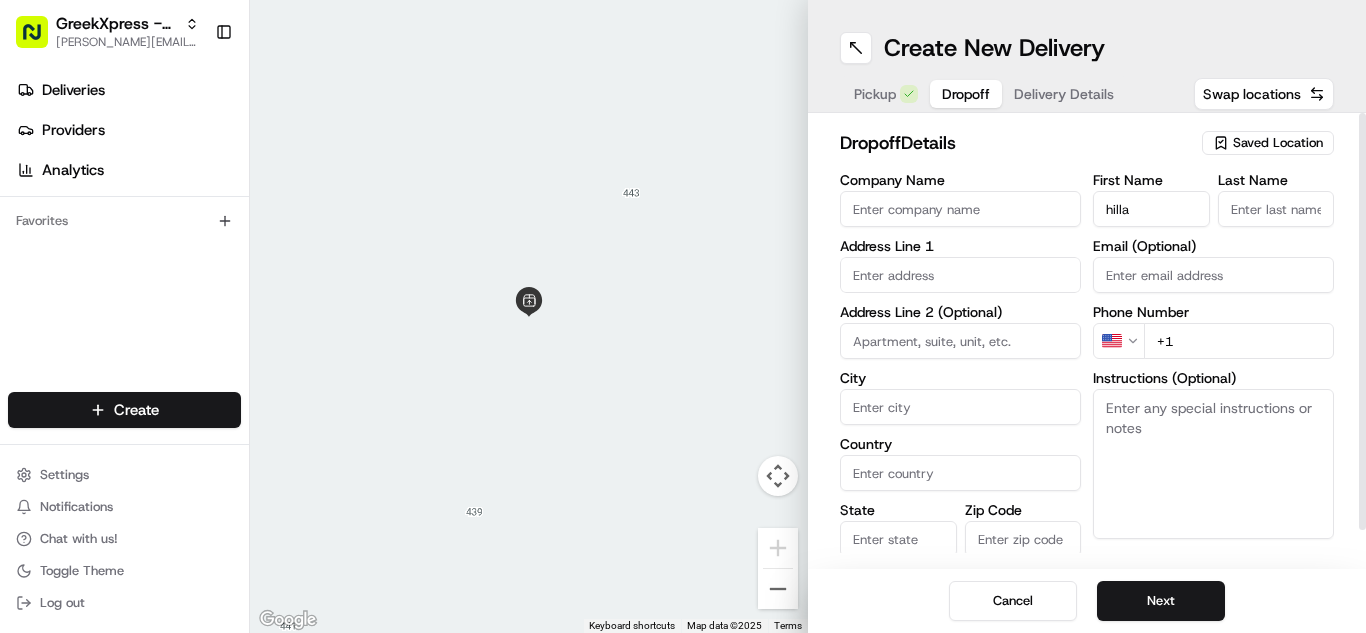 type on "[STREET_ADDRESS]" 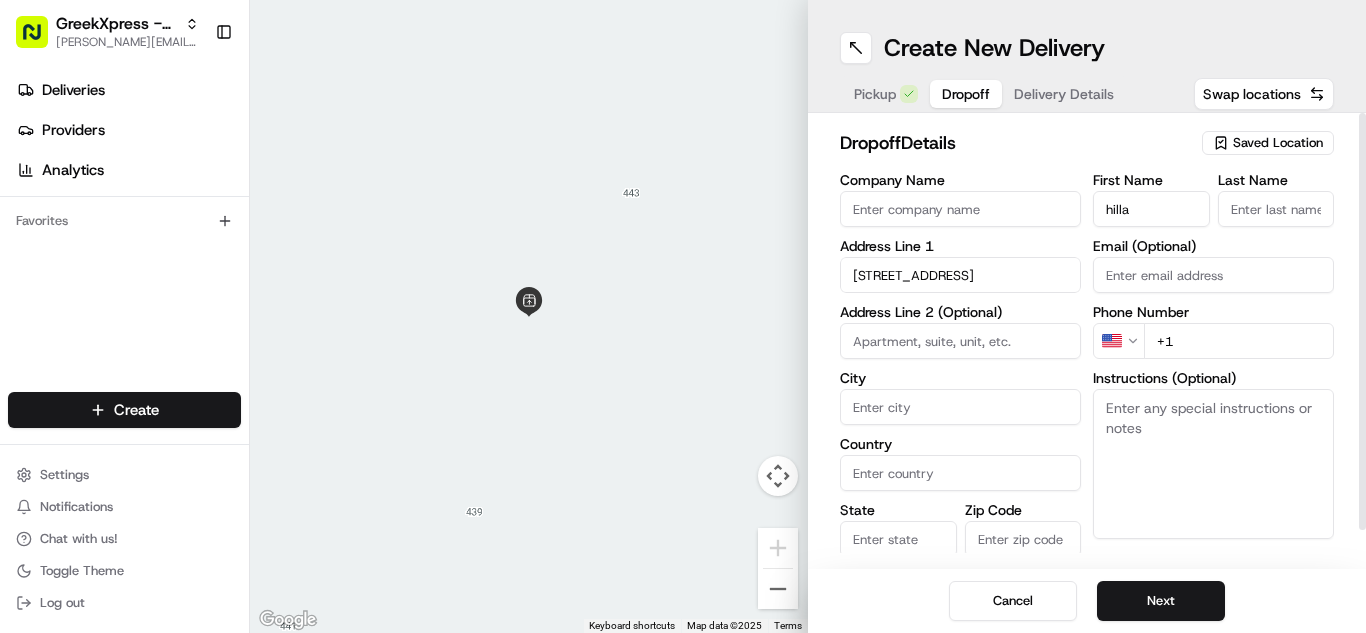 type on "Syosset" 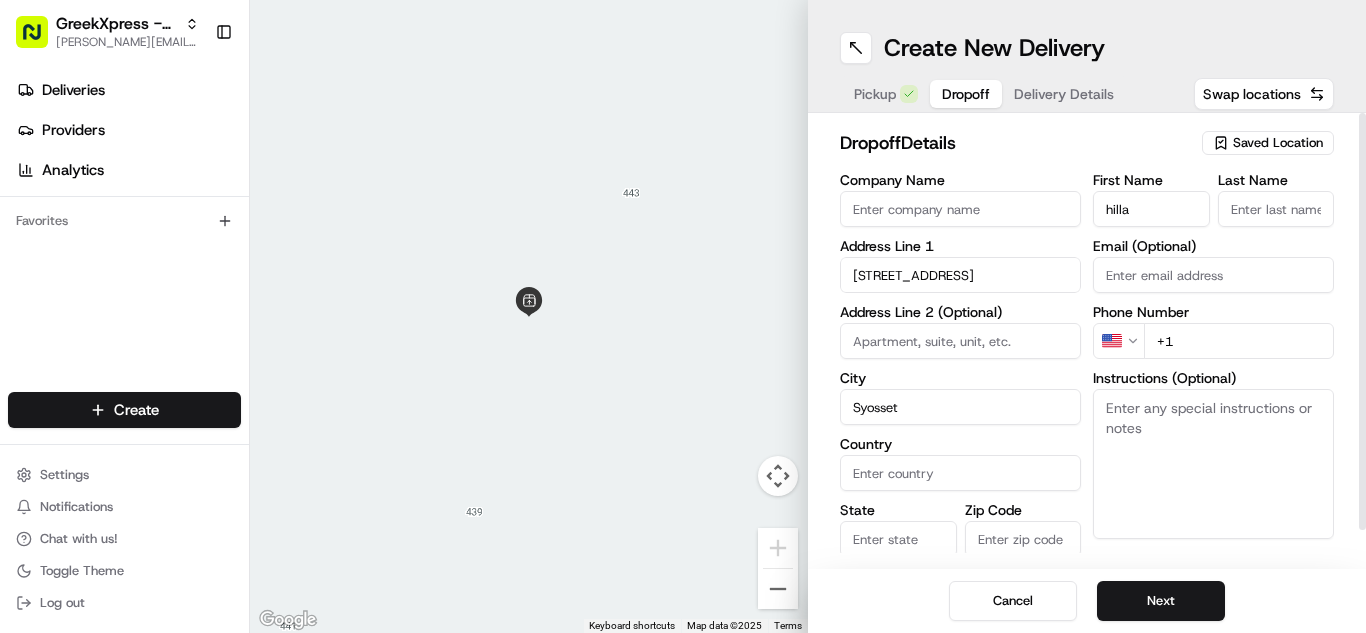 type on "[GEOGRAPHIC_DATA]" 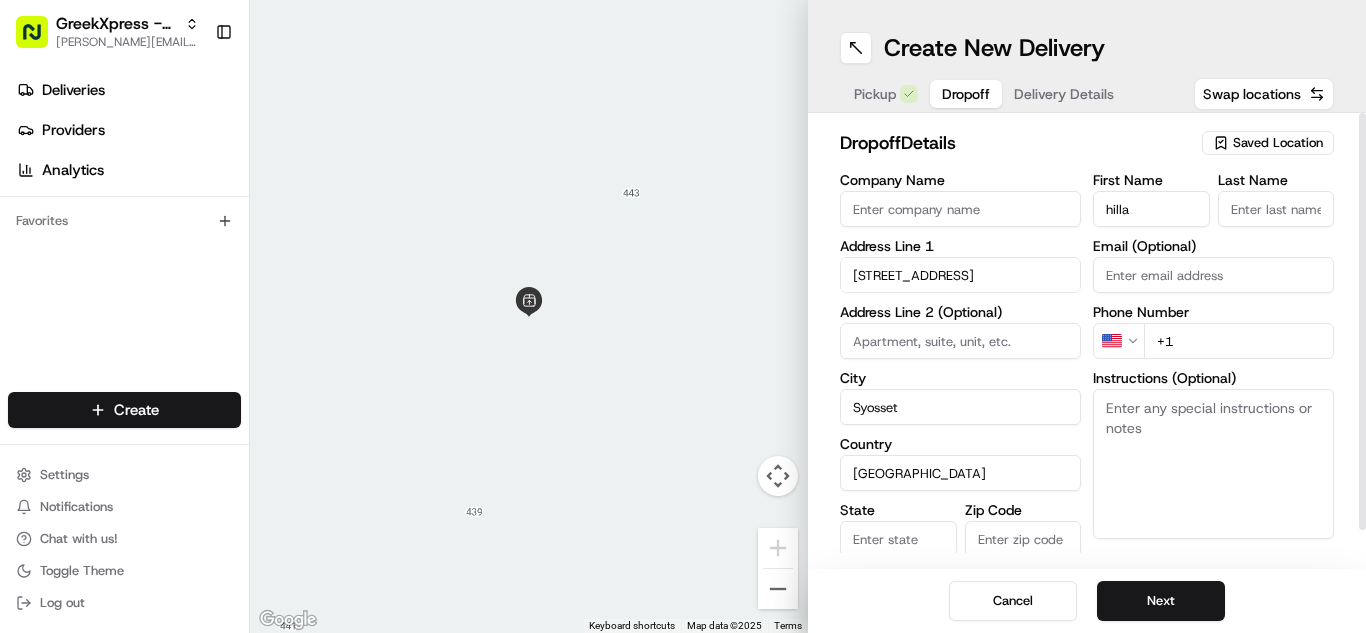 type on "NY" 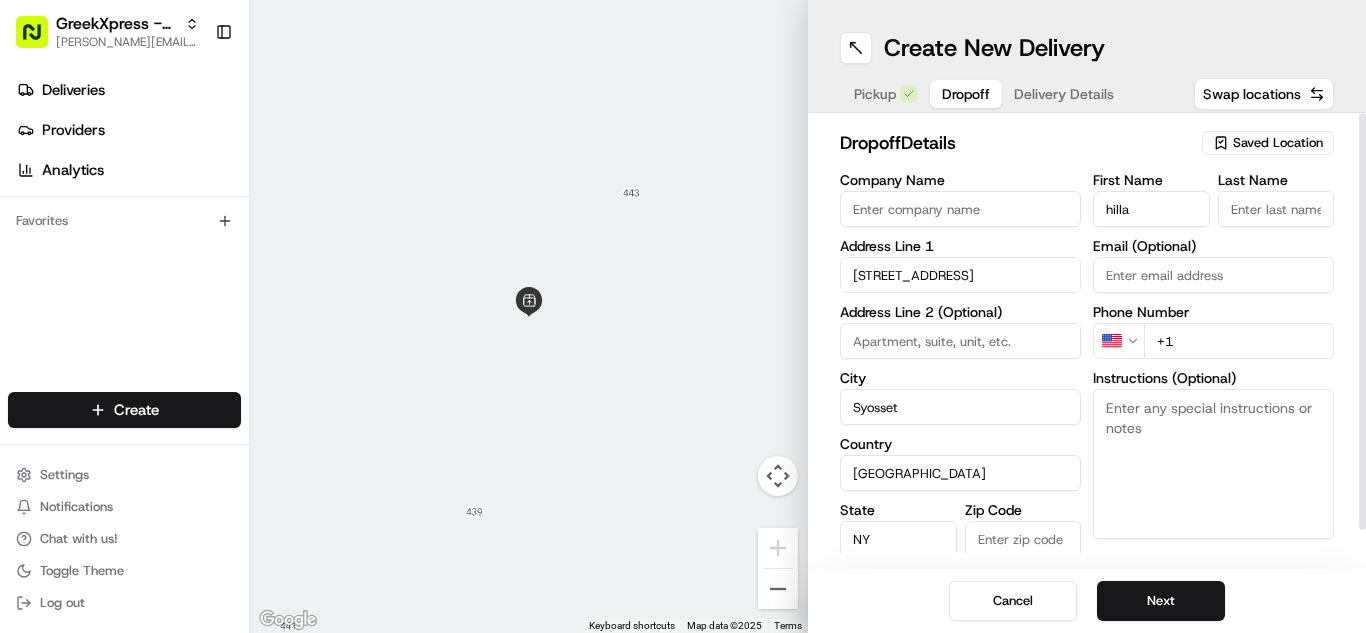 type on "11791" 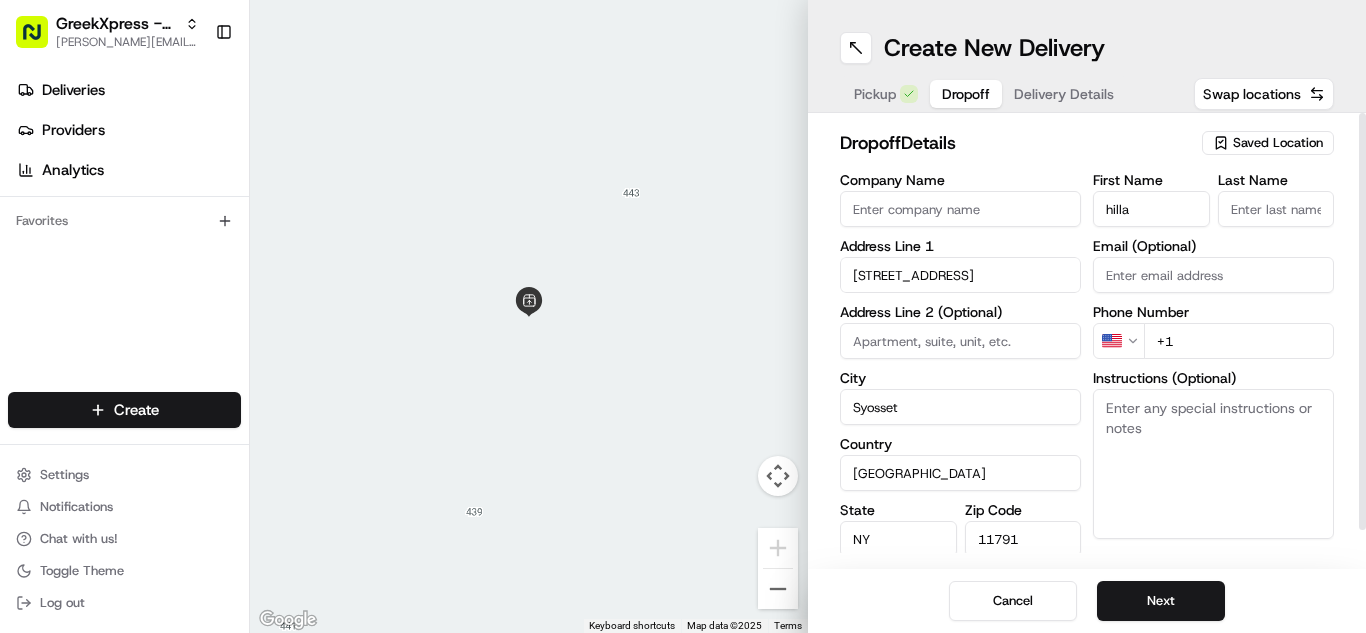 type on "n" 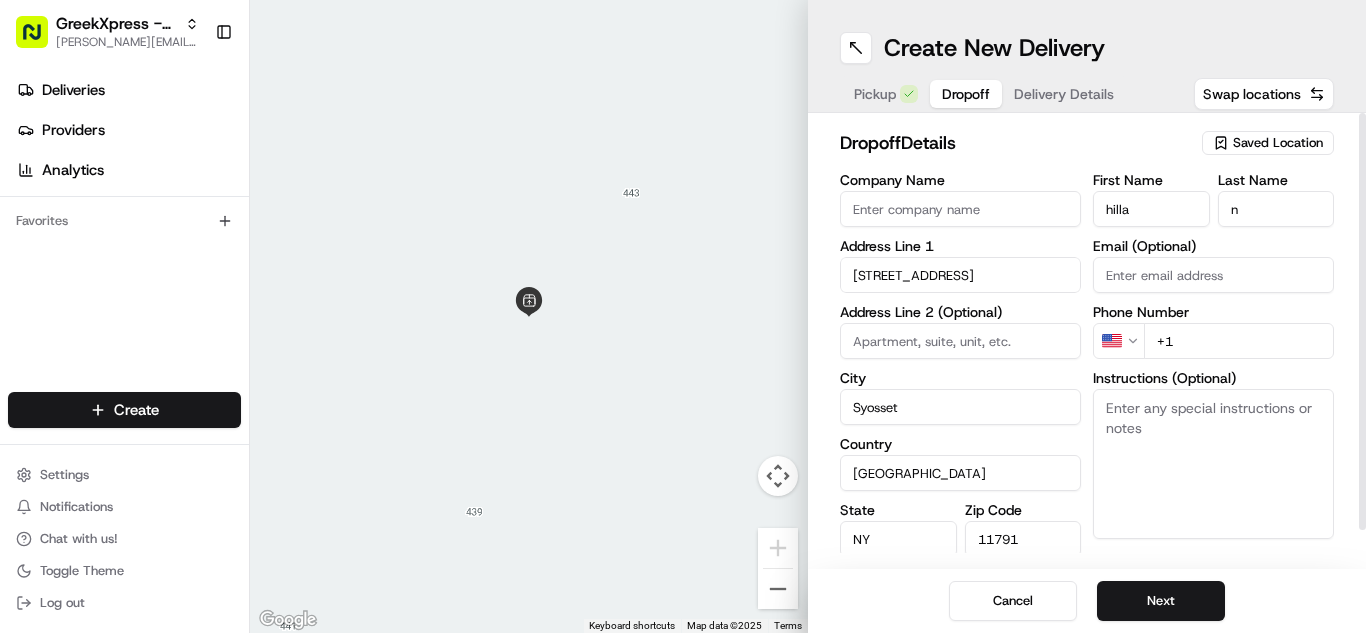 type on "[PHONE_NUMBER]" 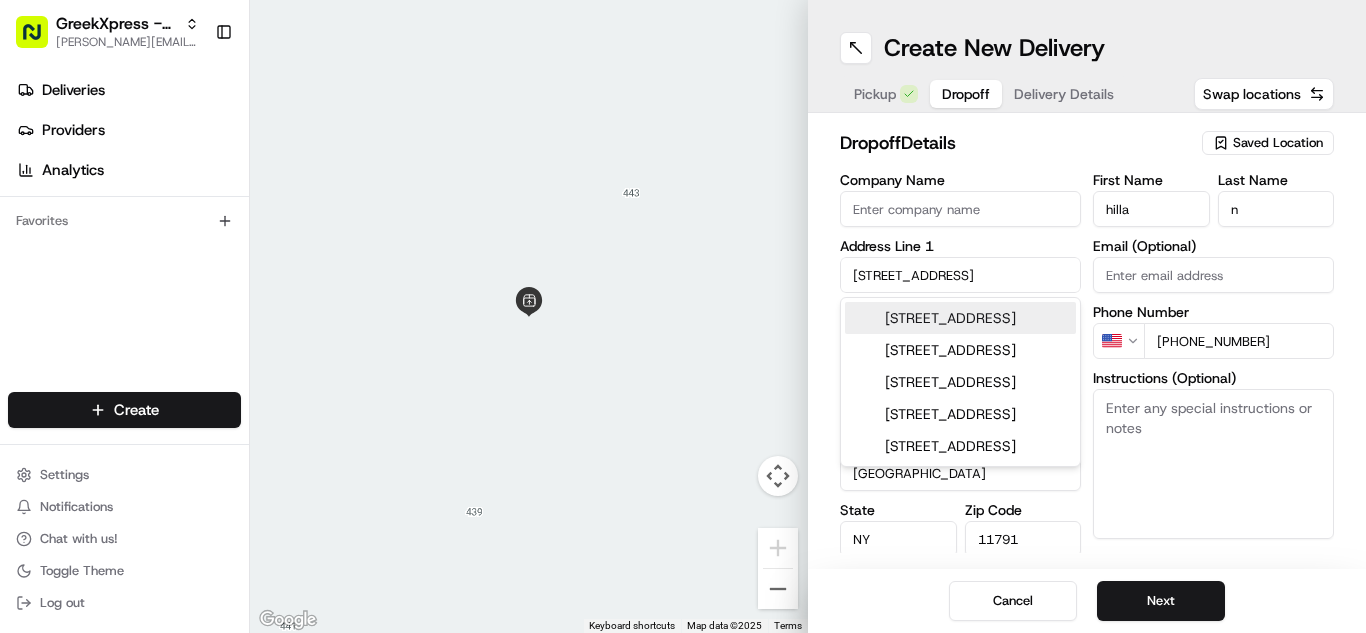 click on "[STREET_ADDRESS]" at bounding box center (960, 318) 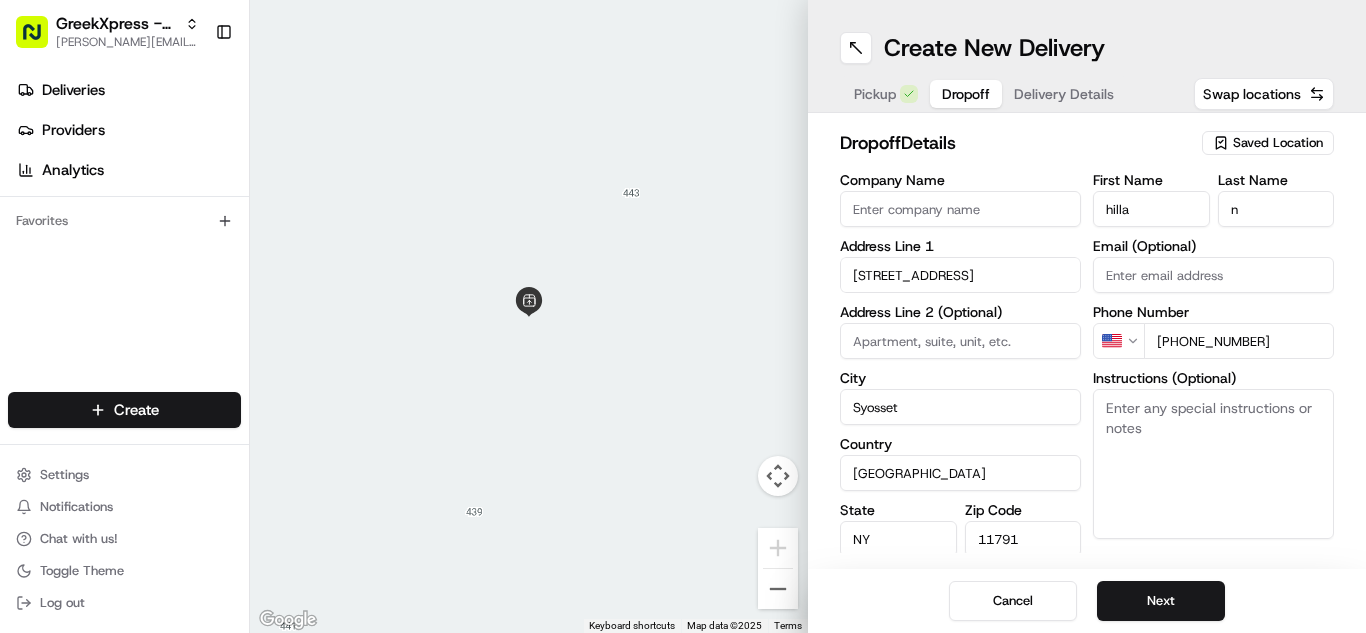 type on "[STREET_ADDRESS]" 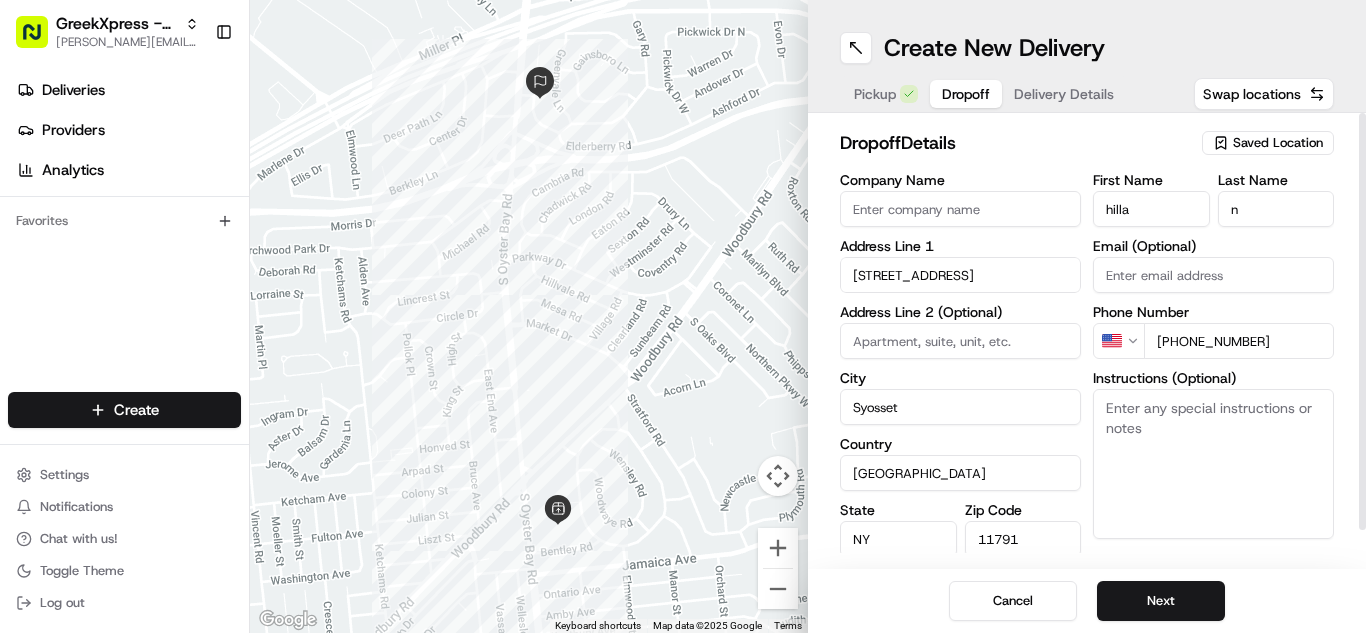 click on "Instructions (Optional)" at bounding box center [1213, 464] 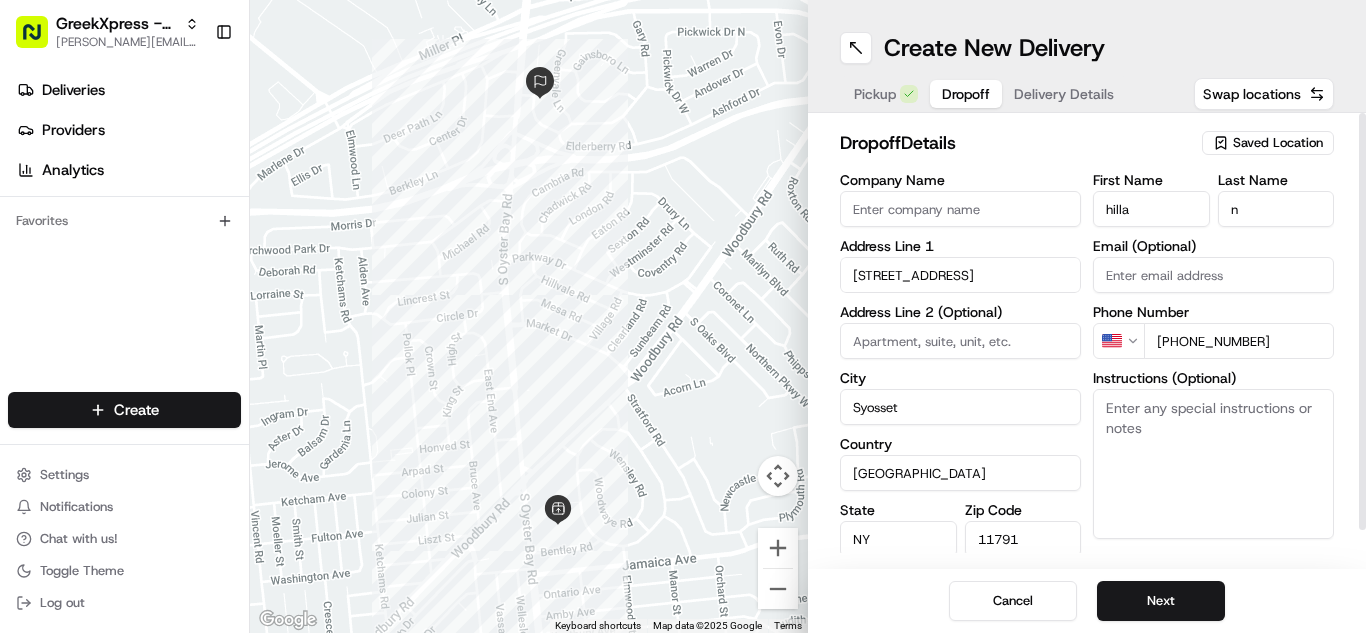 paste on "Please hand to customer or call upon arrival do not leave the order outside. Thank you" 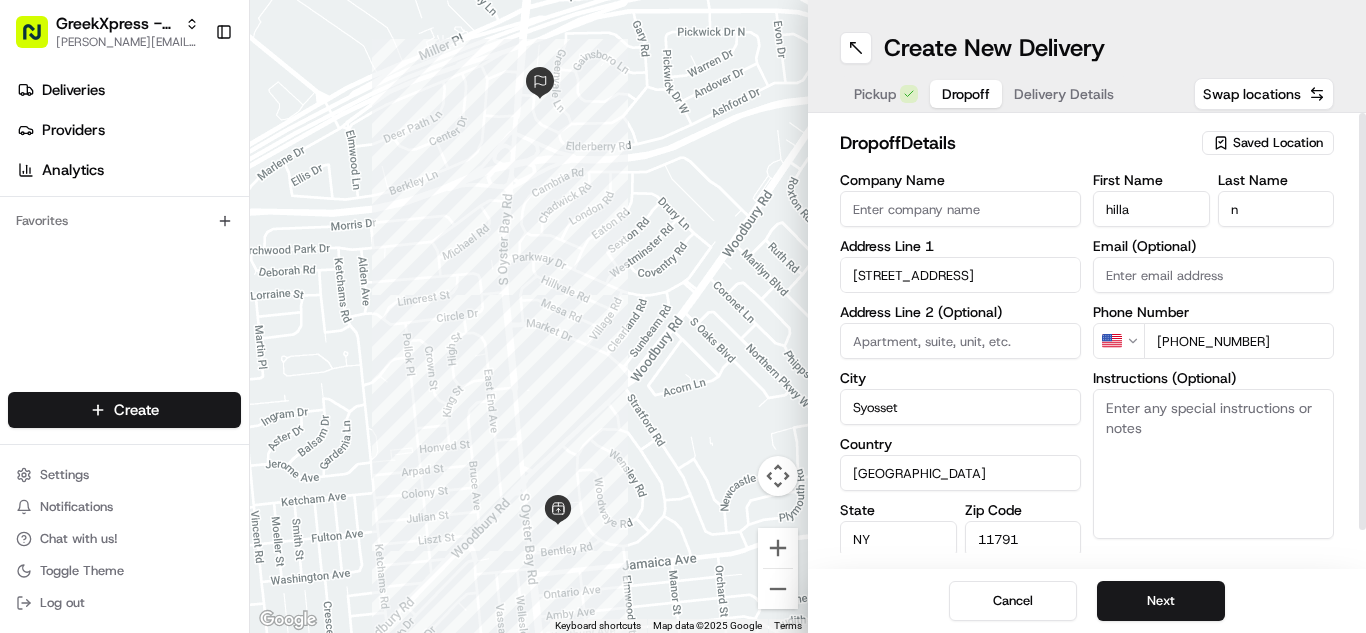 type on "Please hand to customer or call upon arrival do not leave the order outside. Thank you" 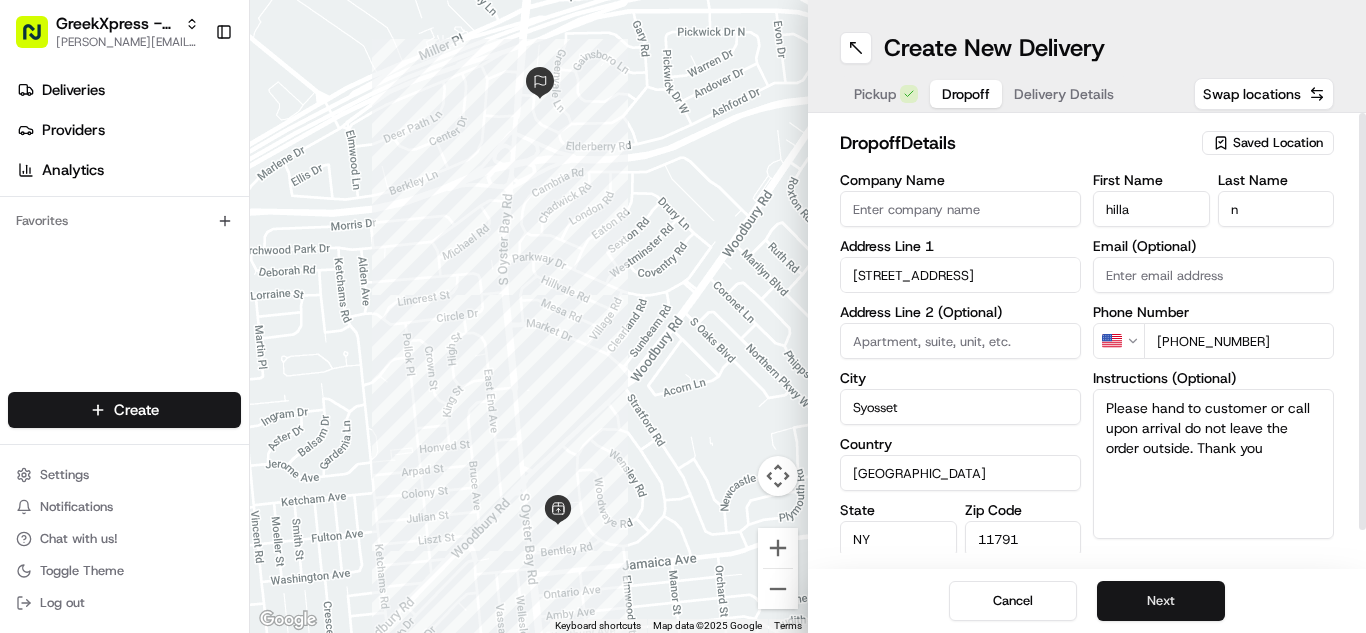 click on "Next" at bounding box center (1161, 601) 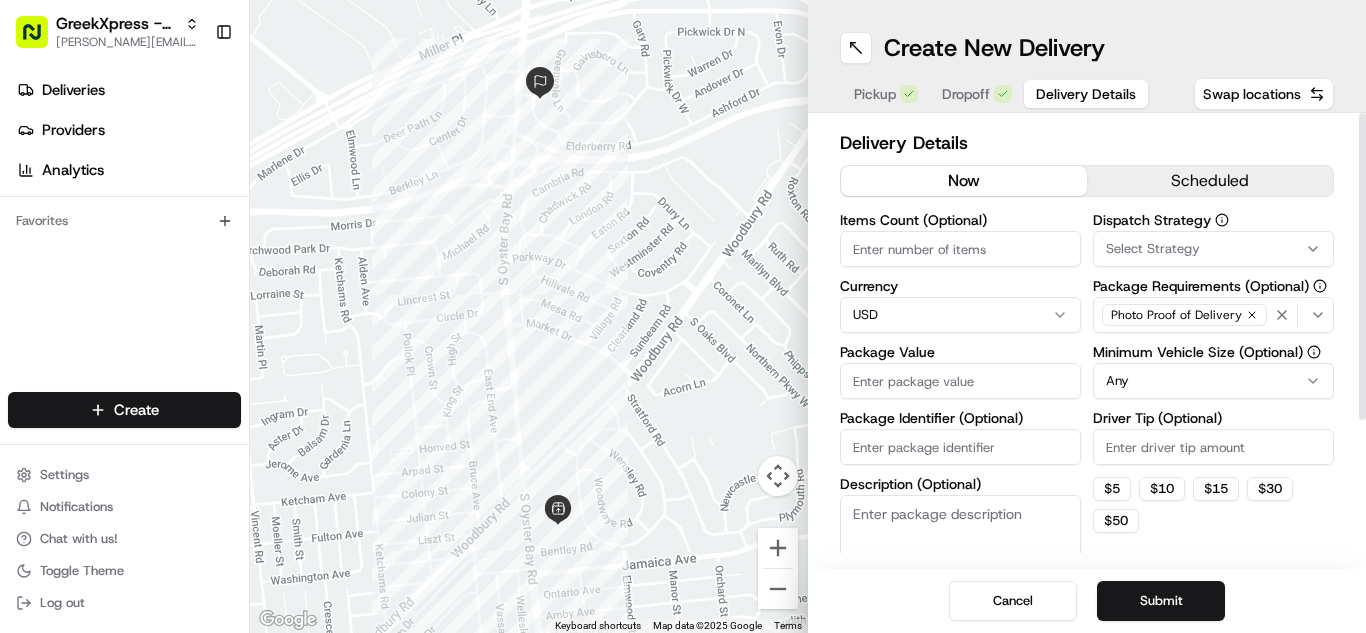 click on "Package Value" at bounding box center [960, 381] 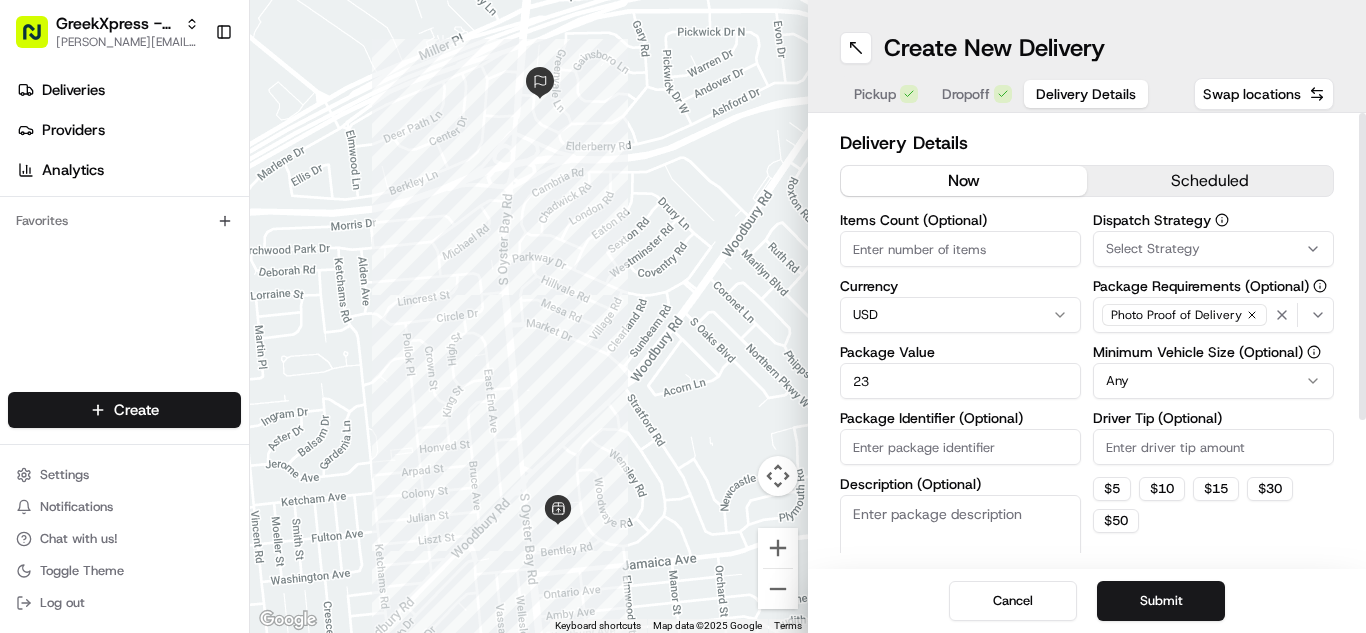type on "23" 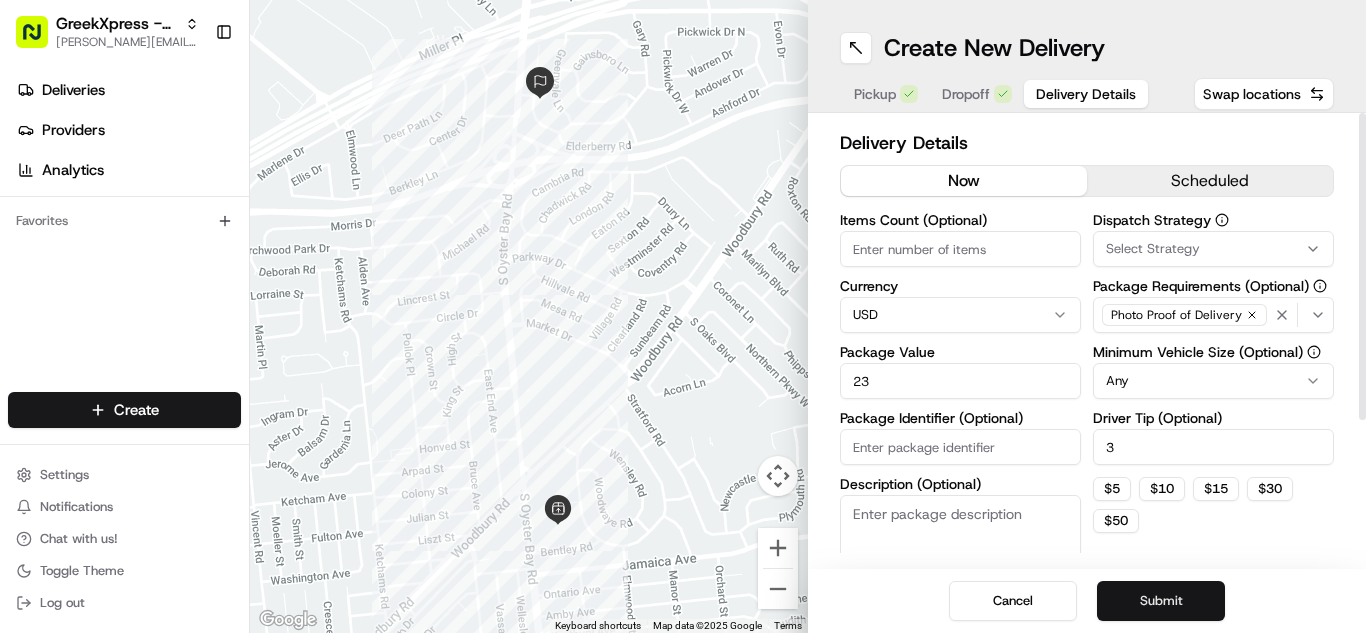 type on "3" 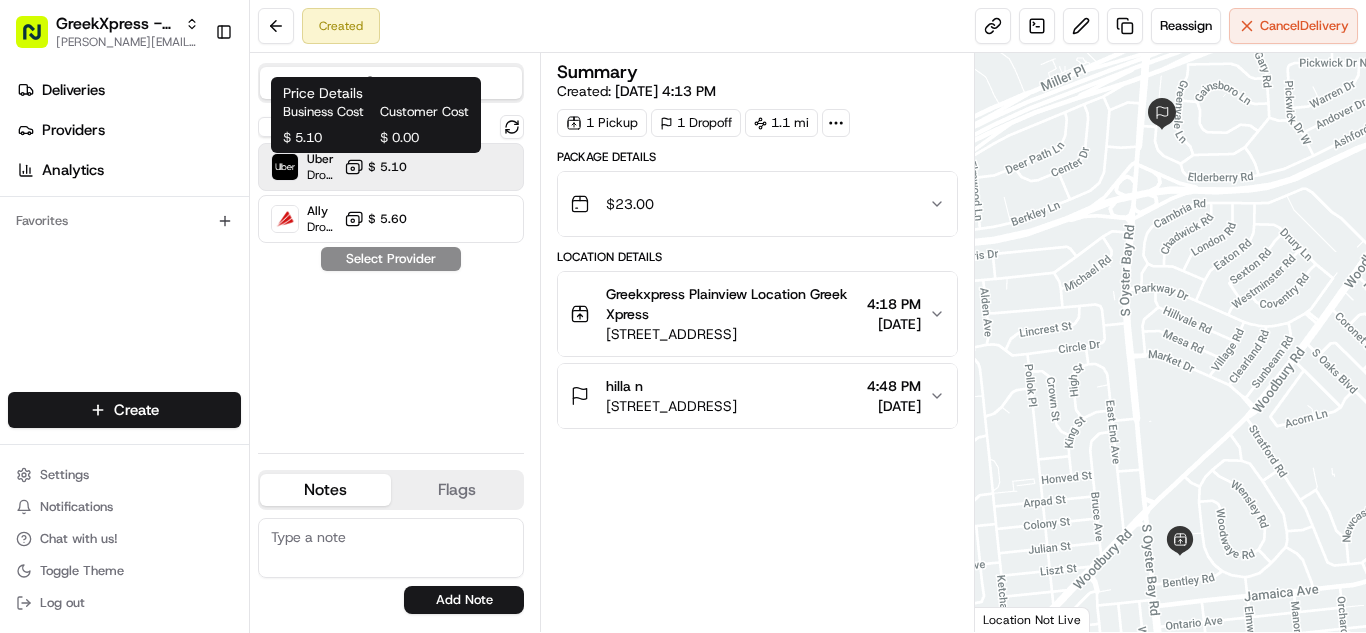 click on "$   5.10" at bounding box center [387, 167] 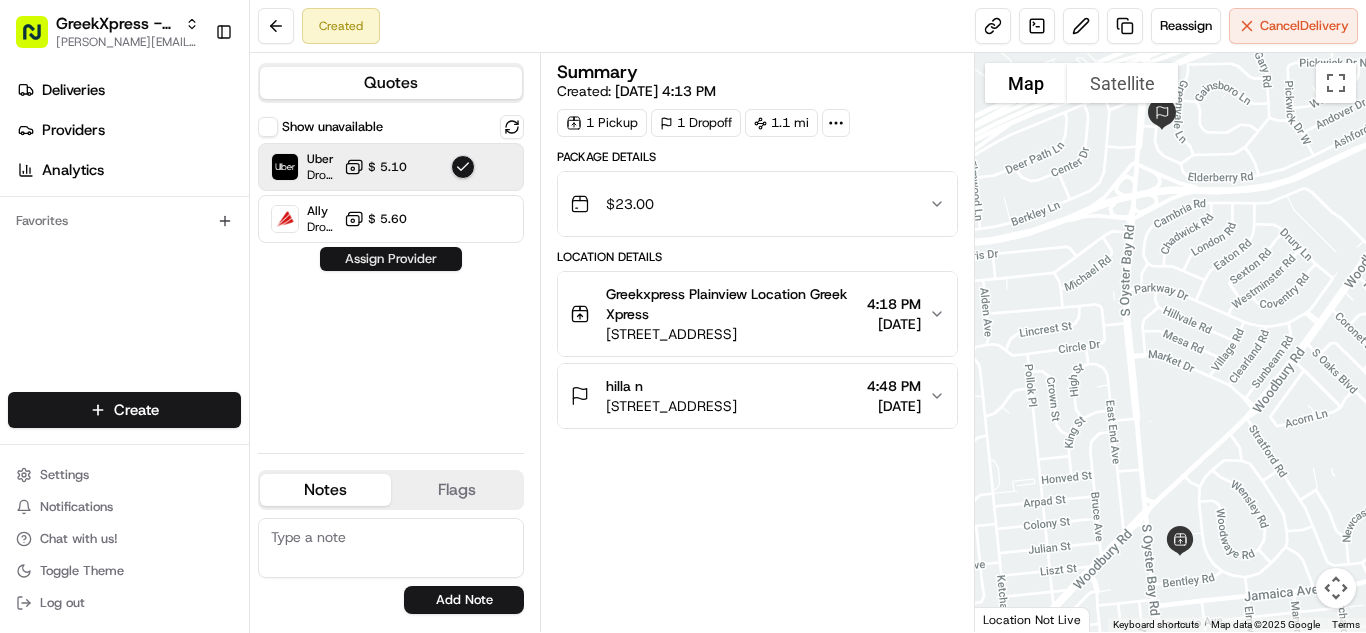 click on "Assign Provider" at bounding box center (391, 259) 